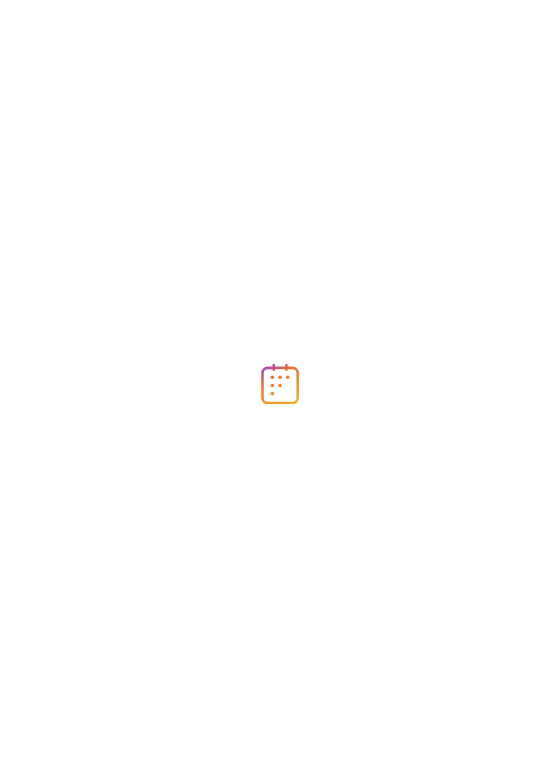 scroll, scrollTop: 0, scrollLeft: 0, axis: both 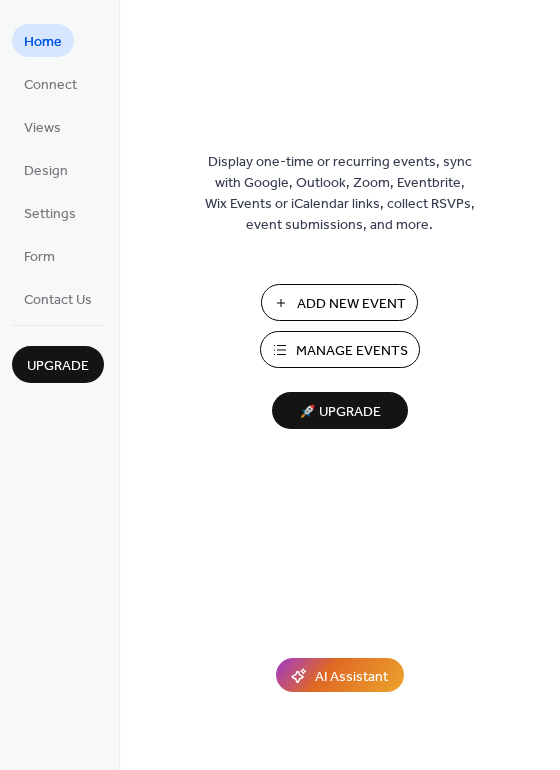 click on "Add New Event" at bounding box center [351, 304] 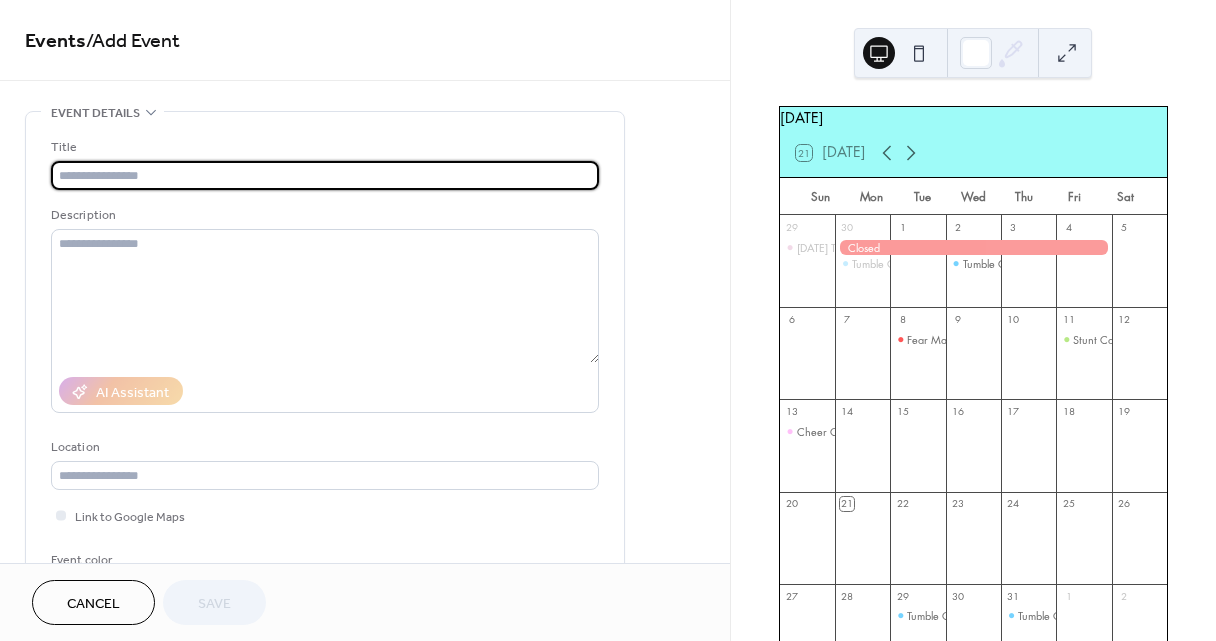 scroll, scrollTop: 0, scrollLeft: 0, axis: both 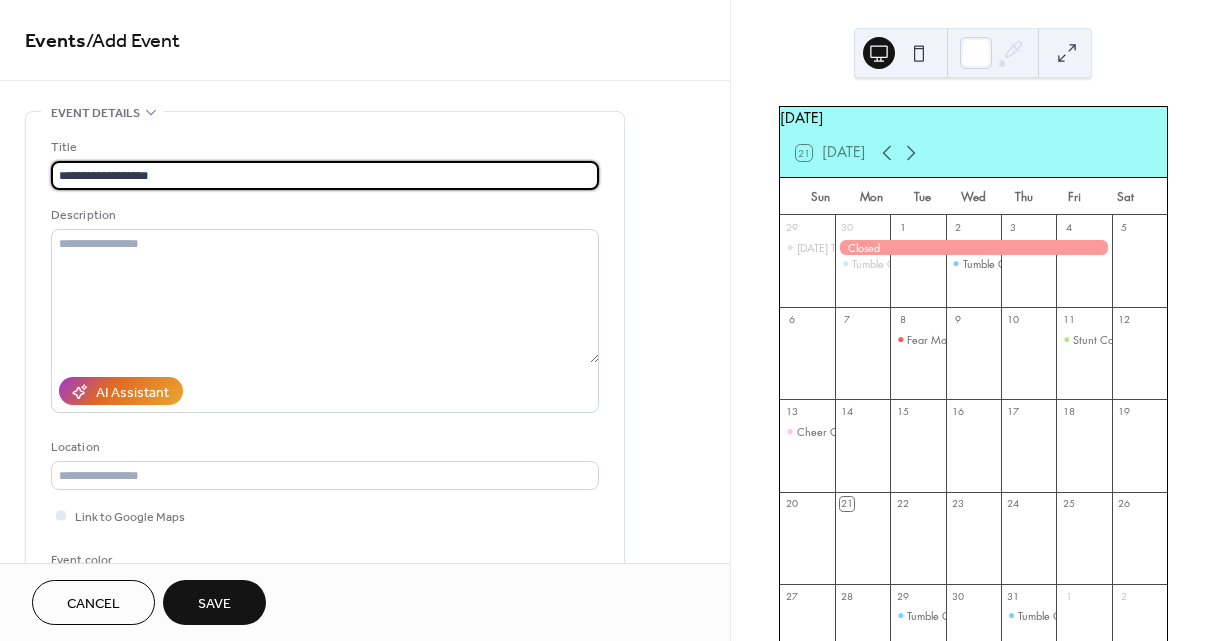 type on "**********" 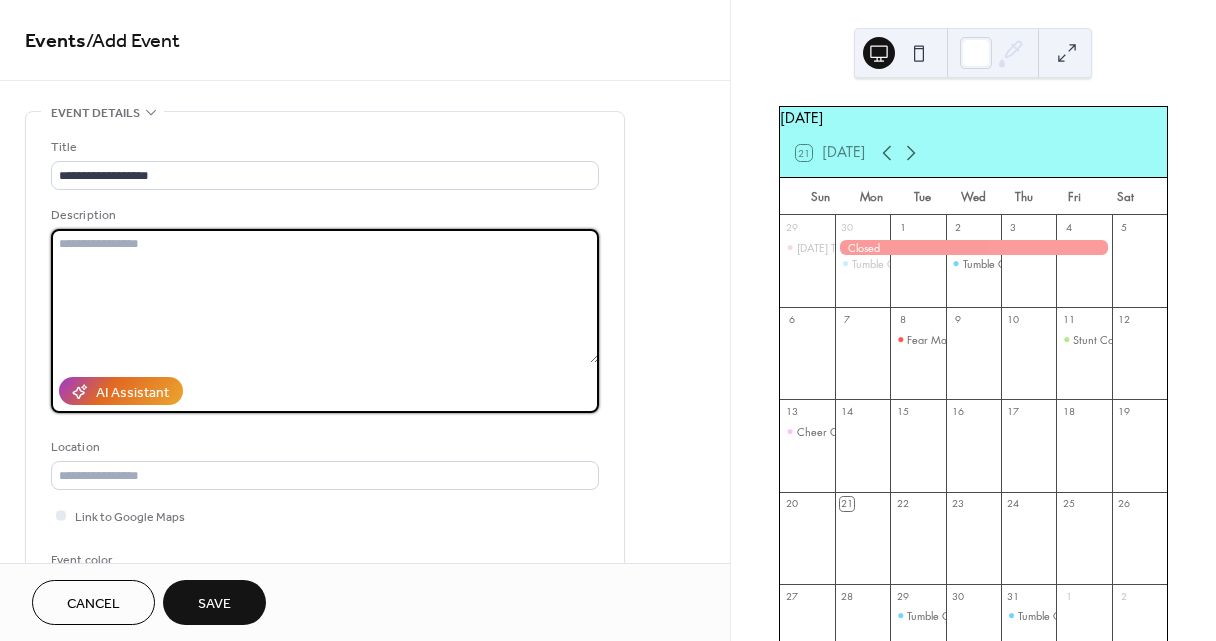 click at bounding box center (325, 296) 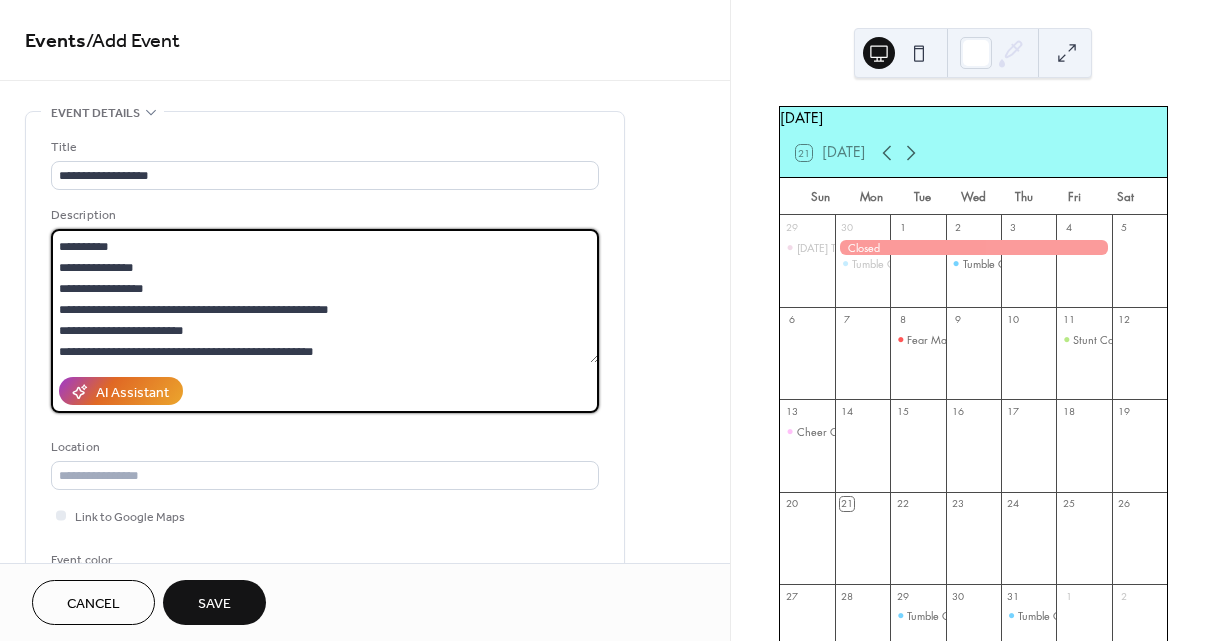 scroll, scrollTop: 0, scrollLeft: 0, axis: both 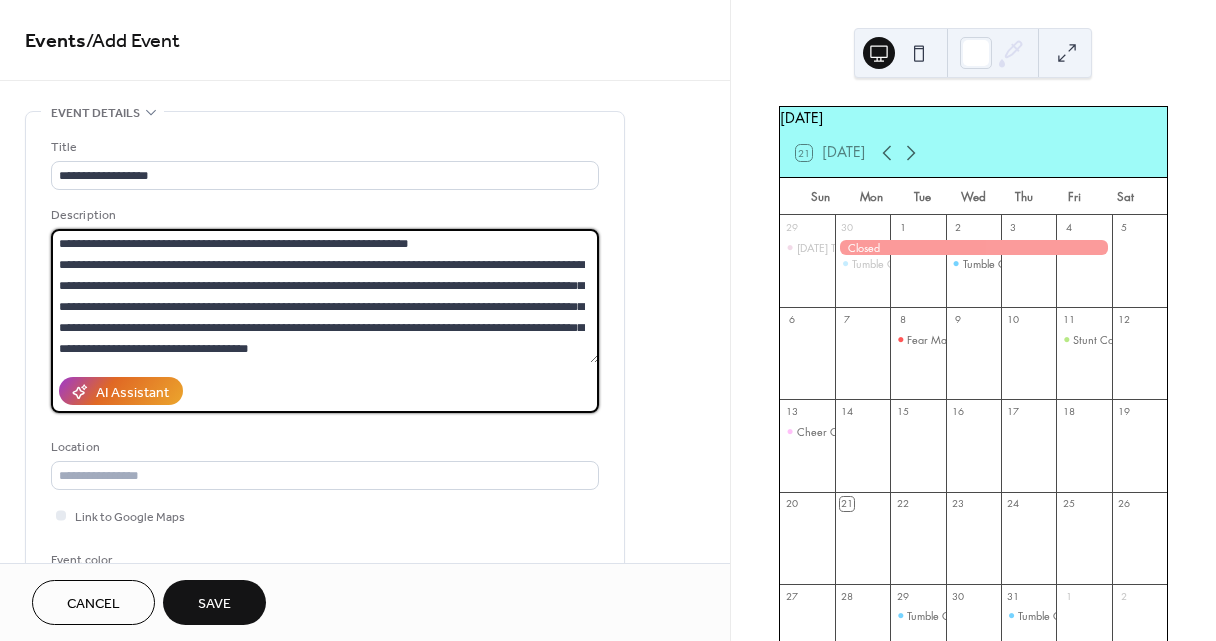click on "**********" at bounding box center [325, 296] 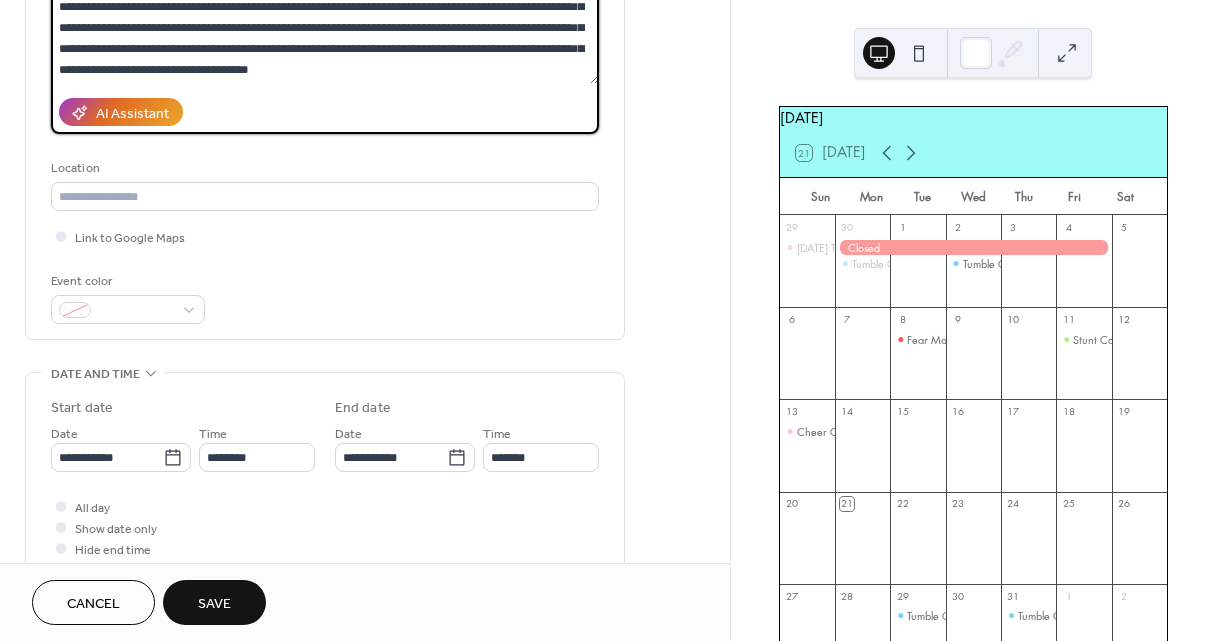 scroll, scrollTop: 277, scrollLeft: 0, axis: vertical 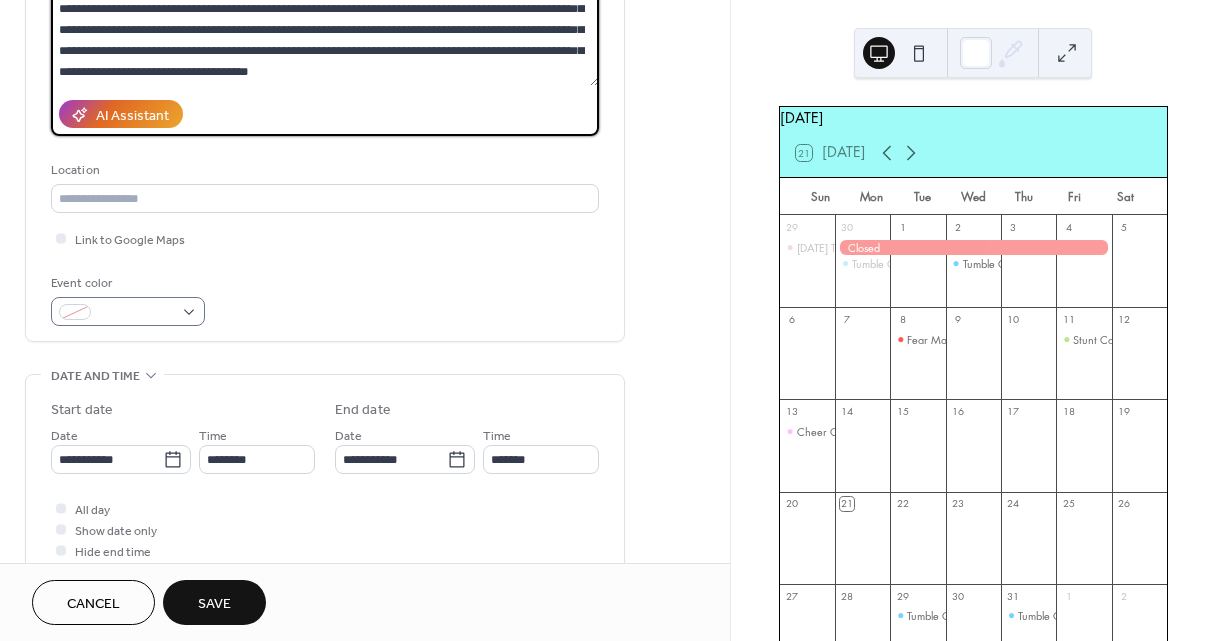 type on "**********" 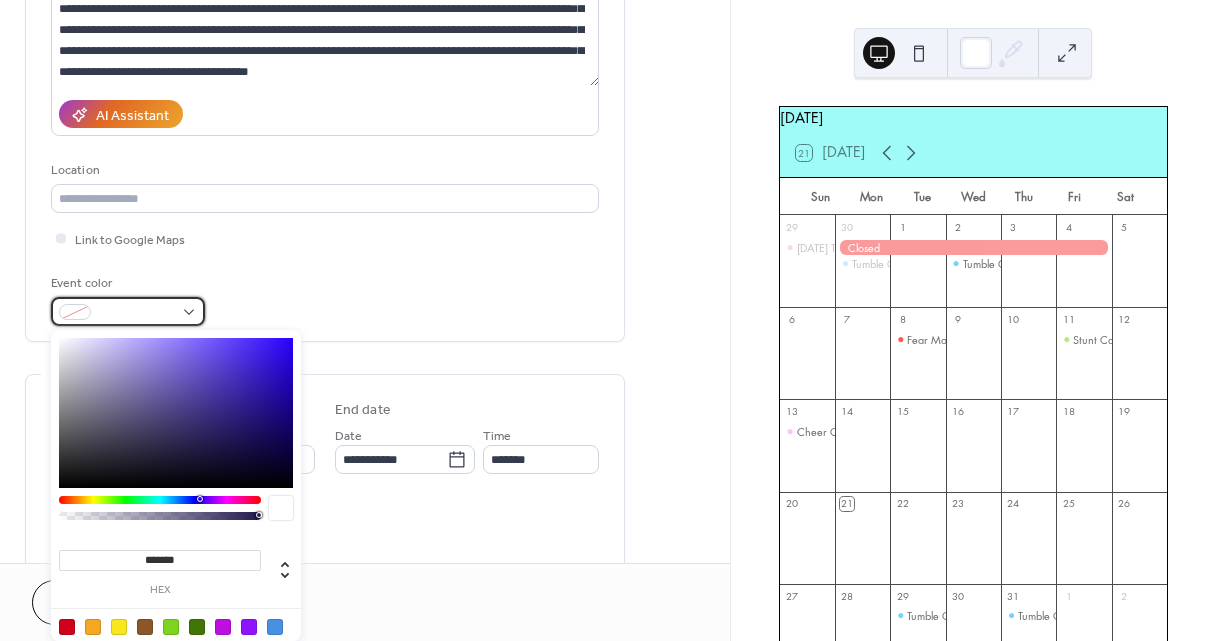 click at bounding box center [128, 311] 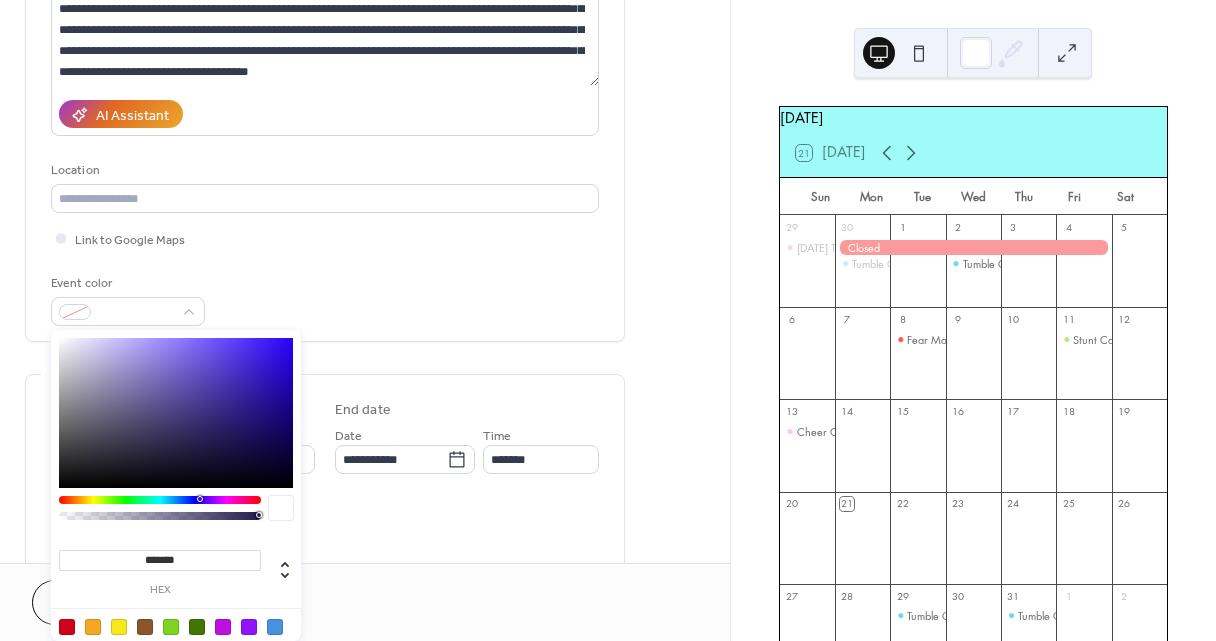 click at bounding box center (160, 500) 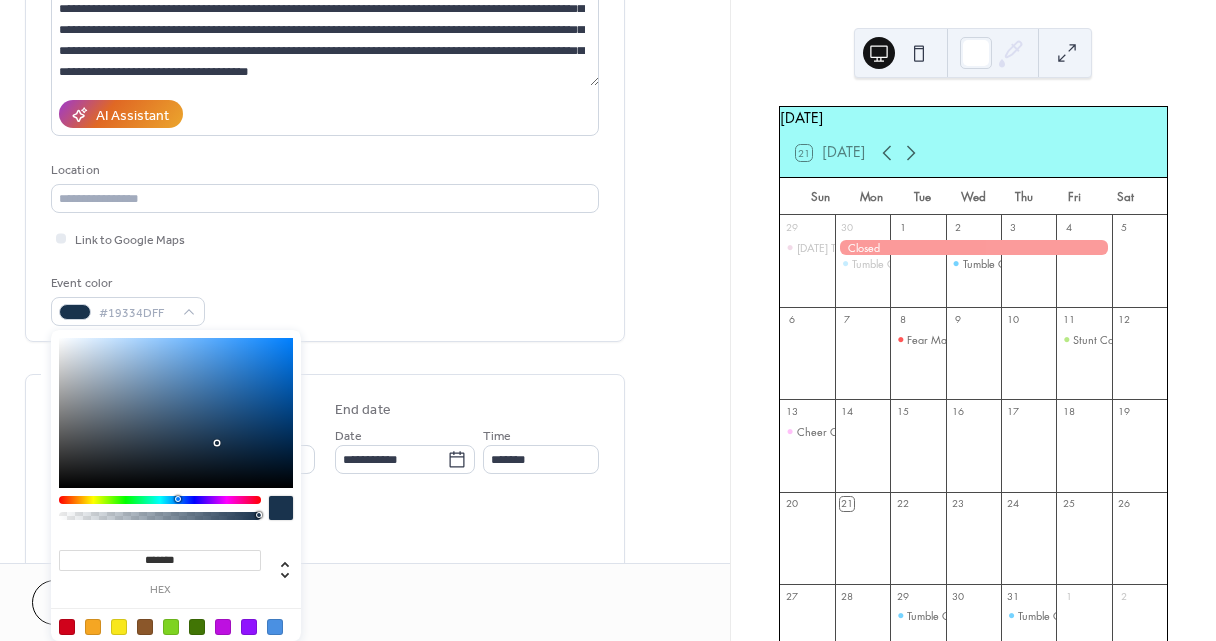 click at bounding box center [178, 499] 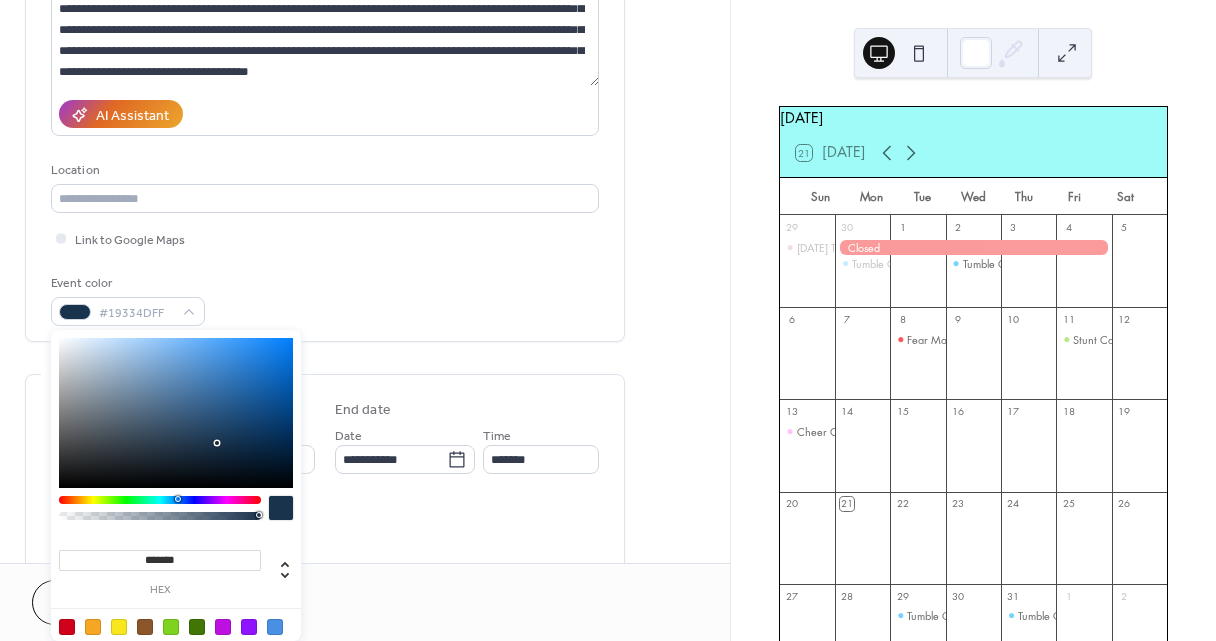 click at bounding box center [160, 500] 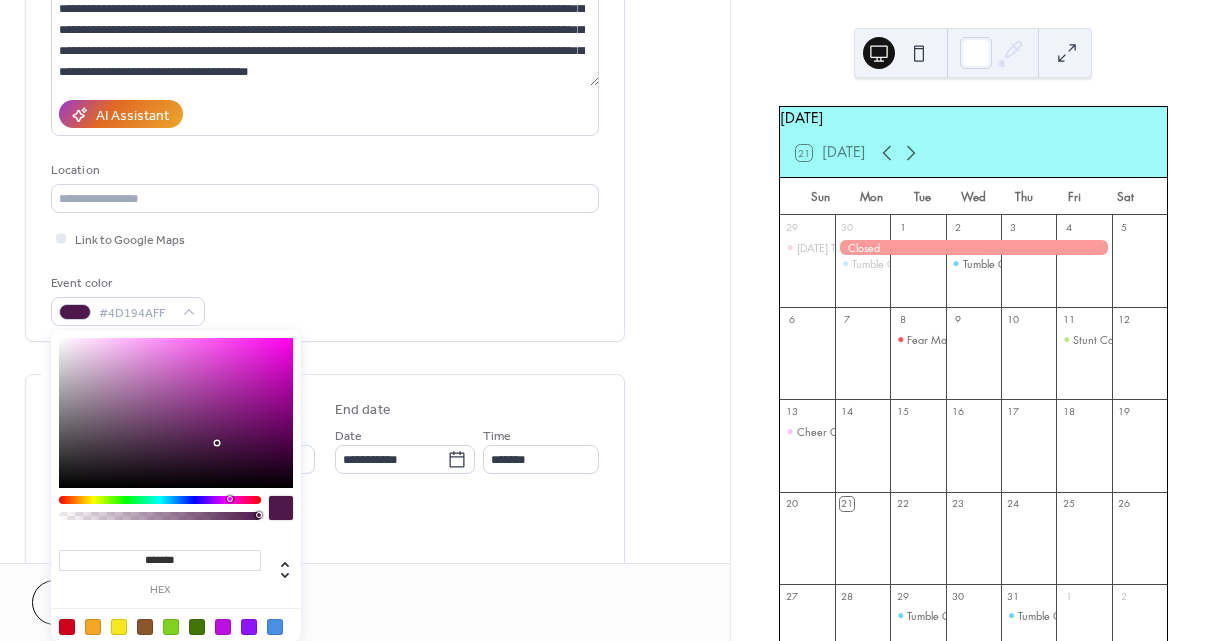 click at bounding box center [160, 500] 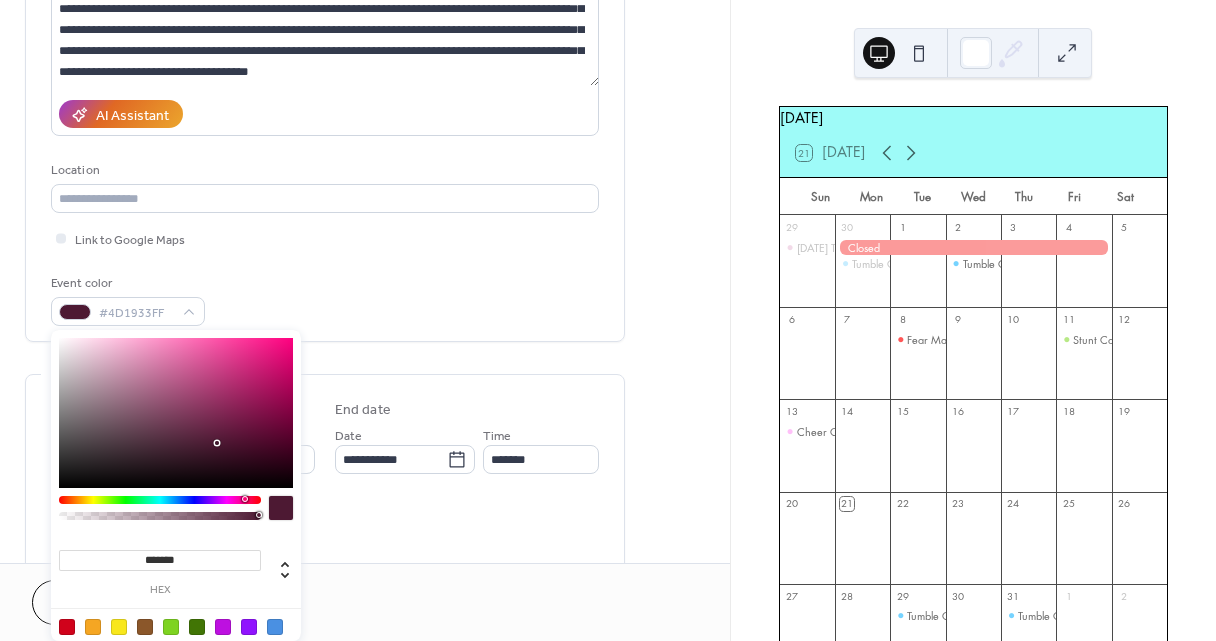 click at bounding box center (160, 500) 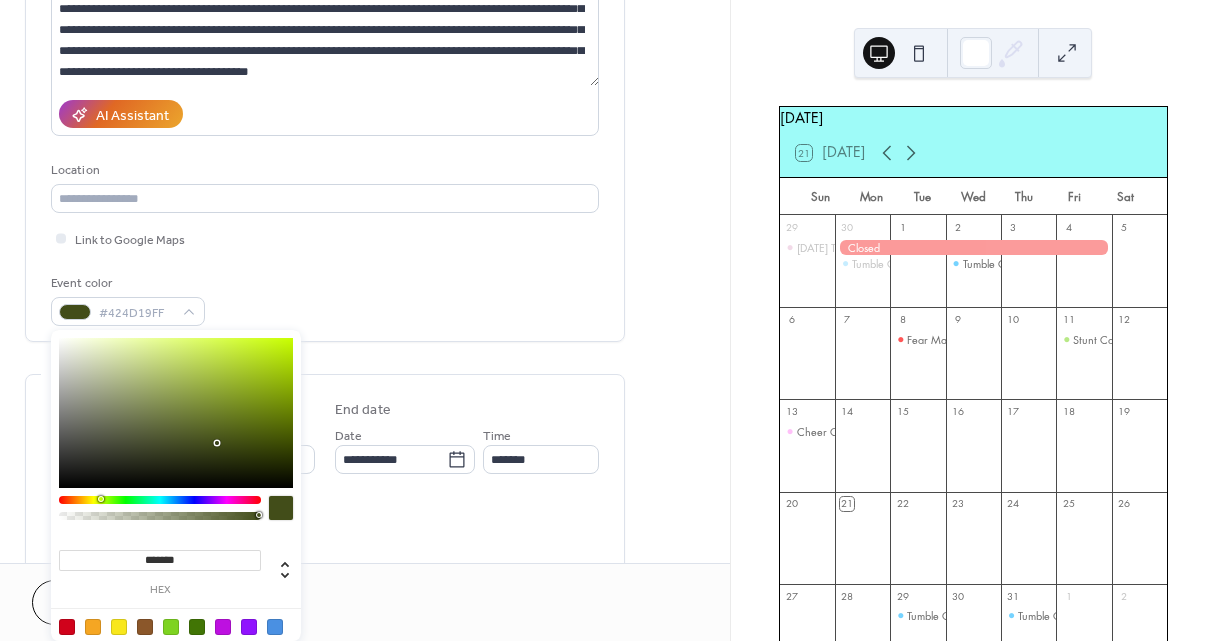click at bounding box center [160, 500] 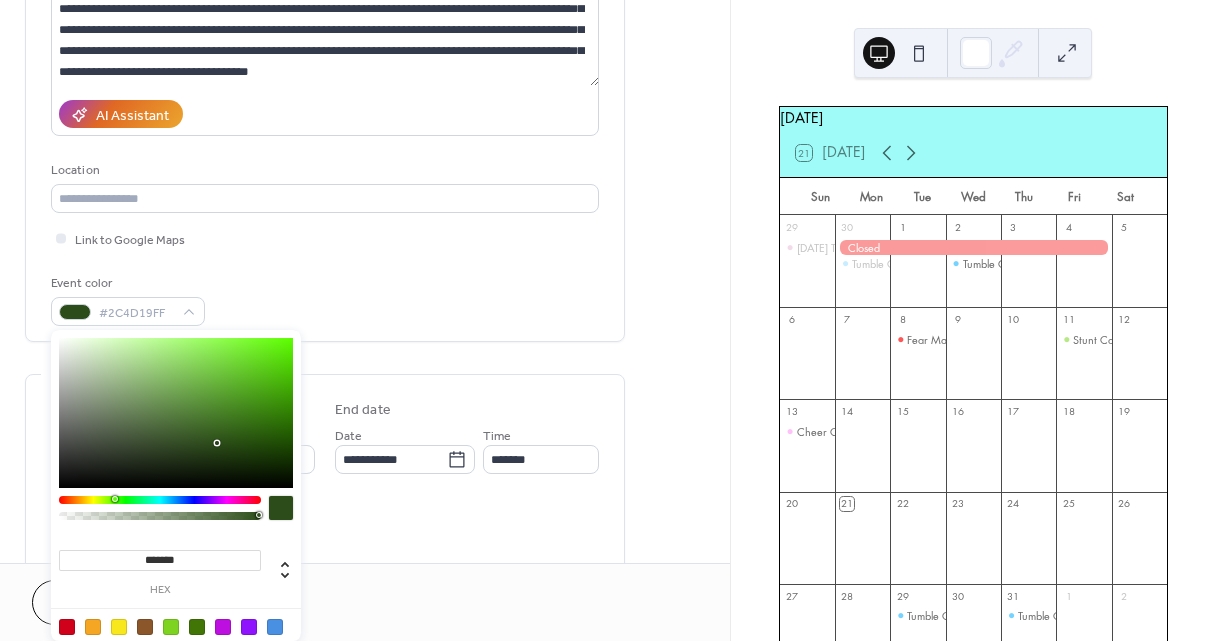 click at bounding box center (160, 500) 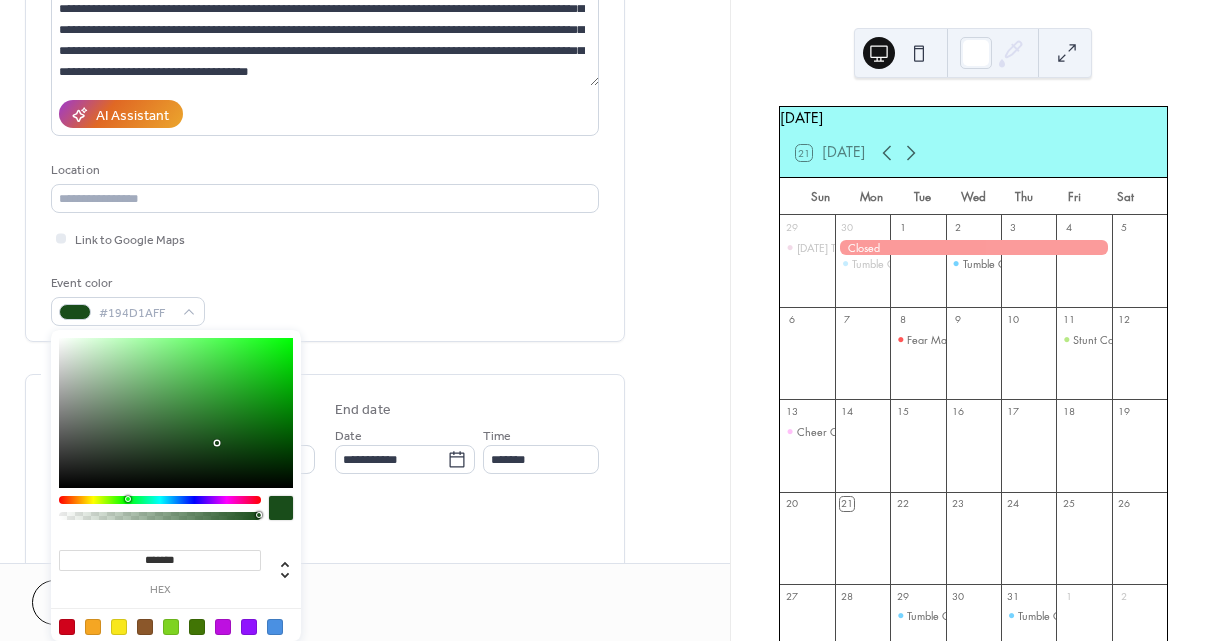 click at bounding box center (160, 500) 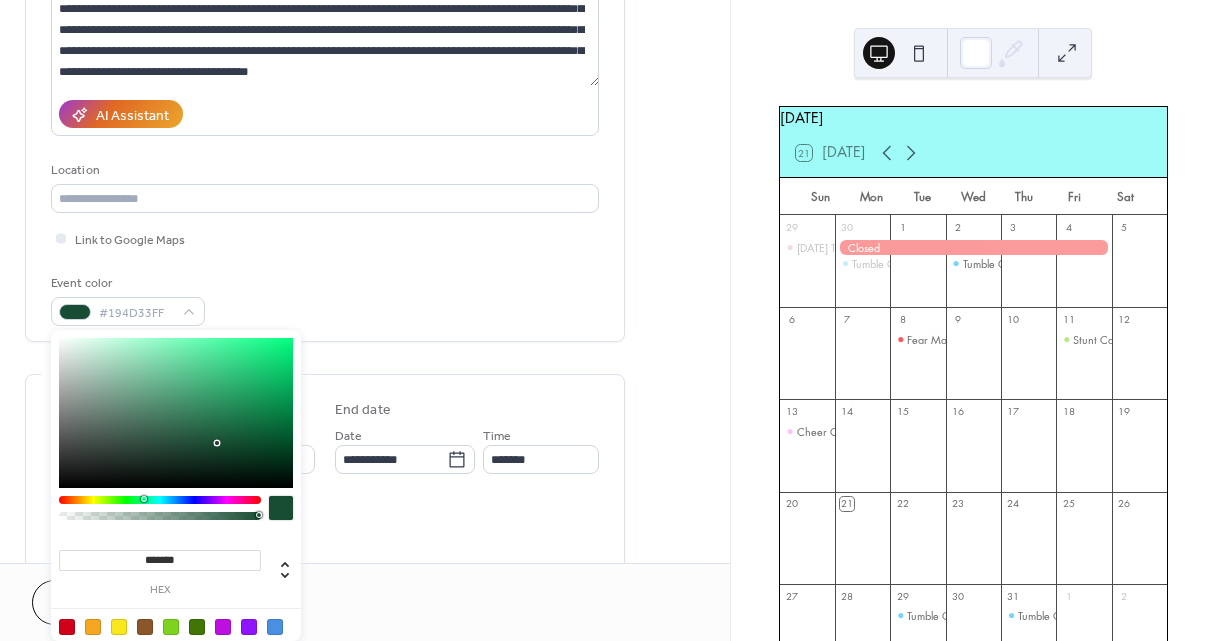 click at bounding box center (160, 500) 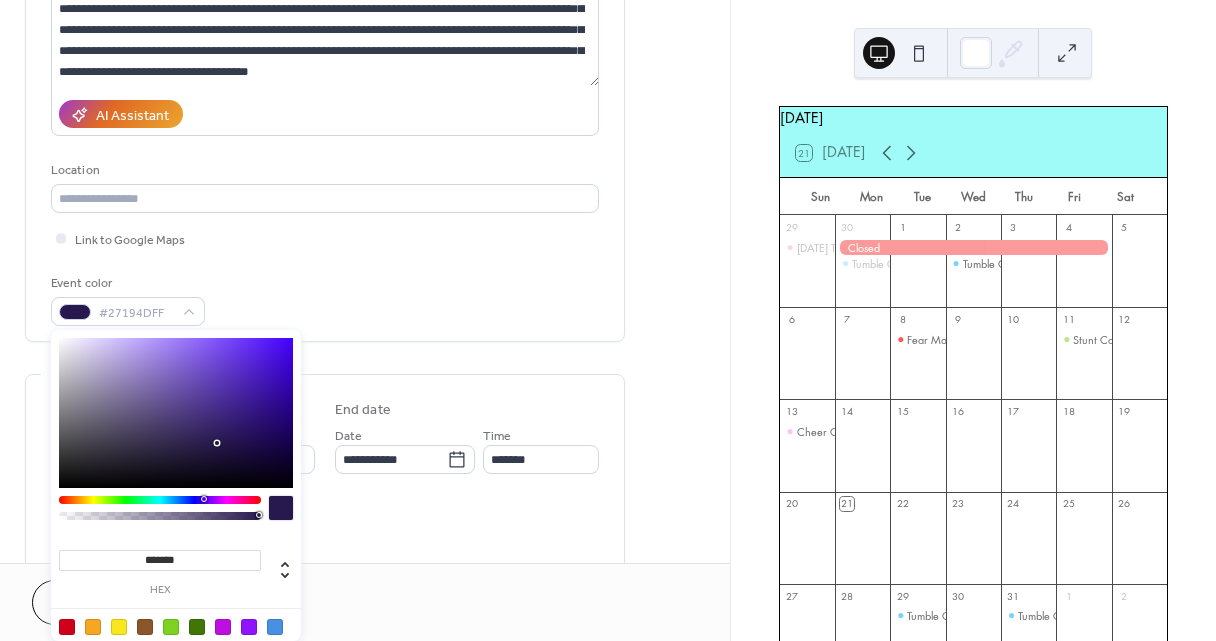 drag, startPoint x: 156, startPoint y: 500, endPoint x: 203, endPoint y: 503, distance: 47.095646 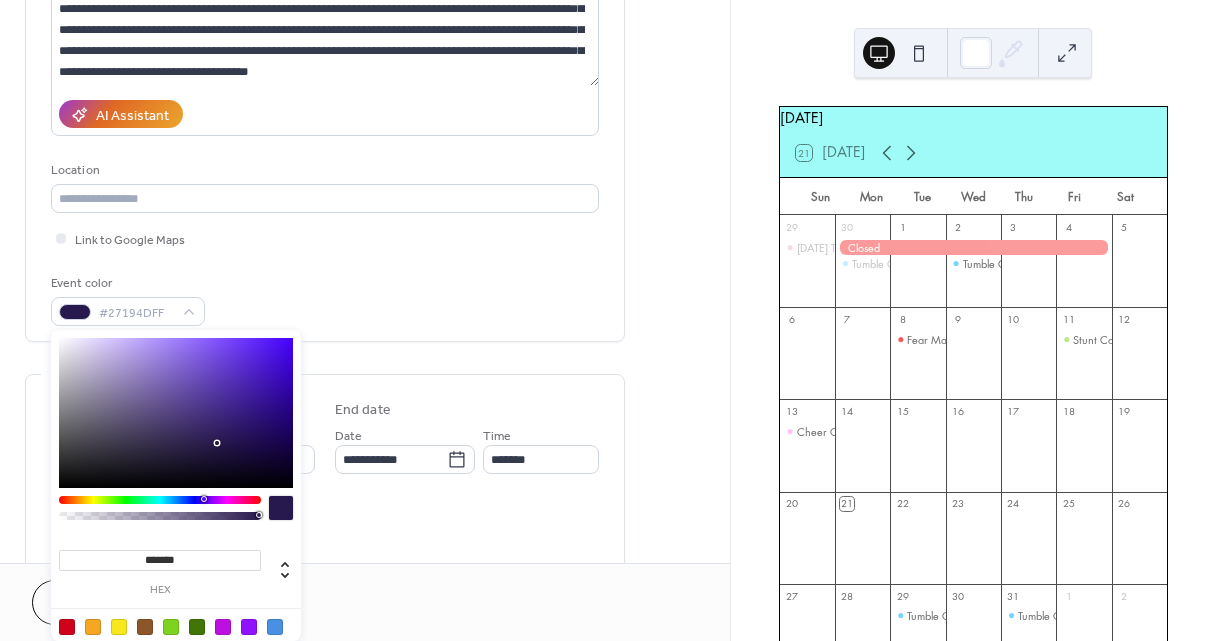 click at bounding box center (160, 500) 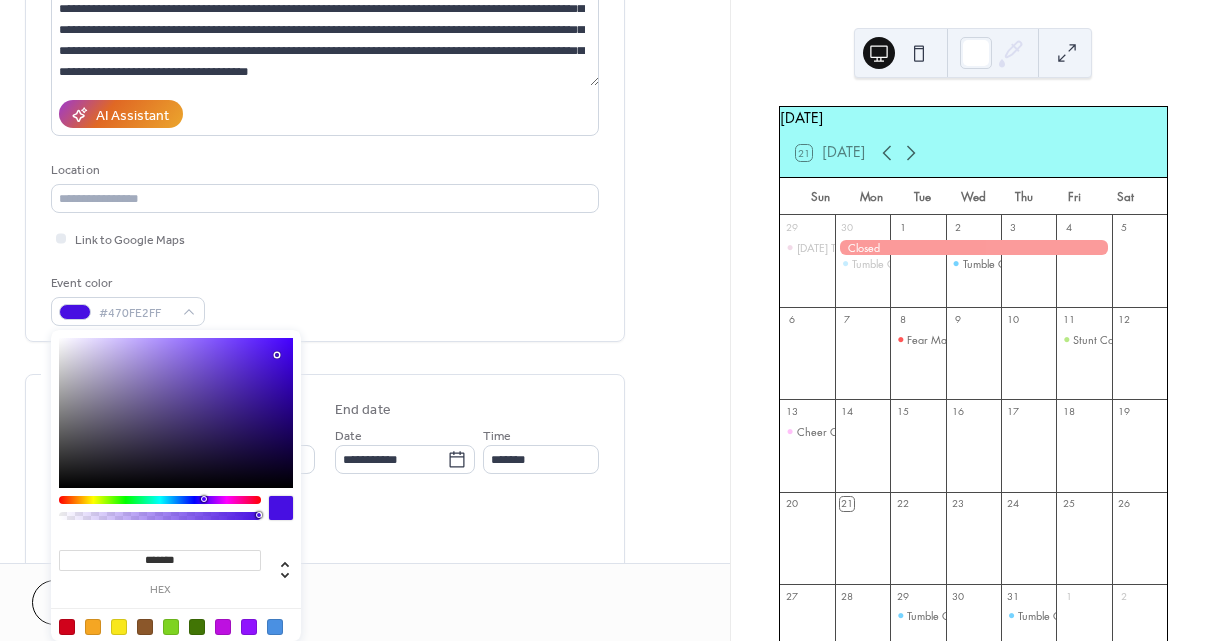 click at bounding box center [176, 413] 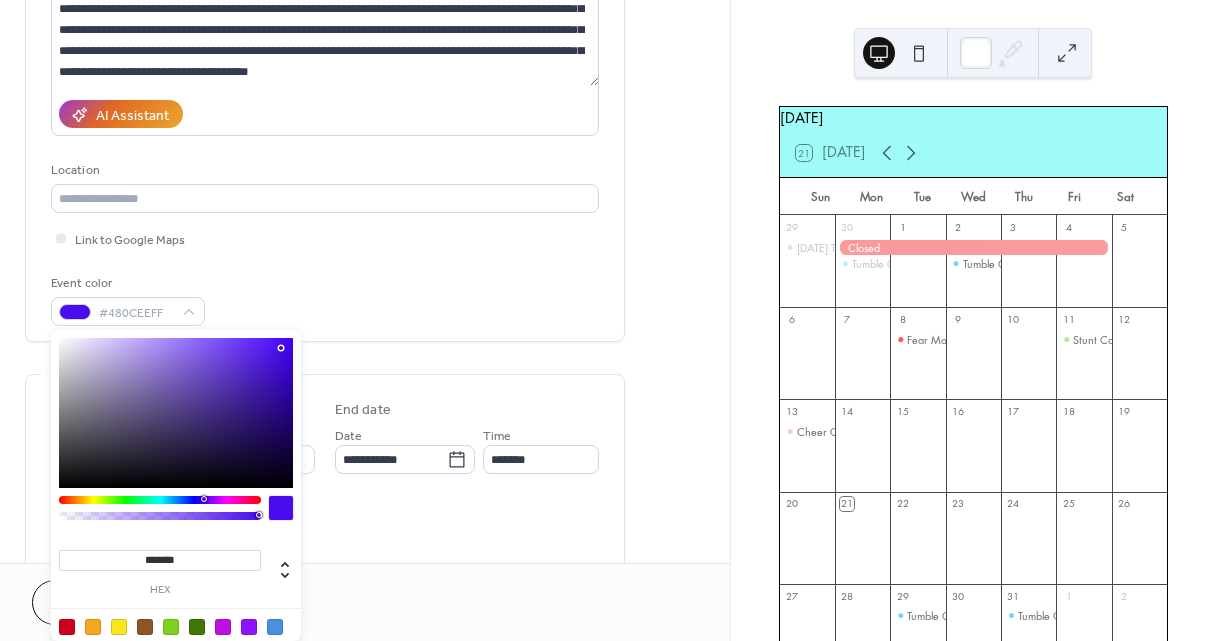 click at bounding box center (176, 413) 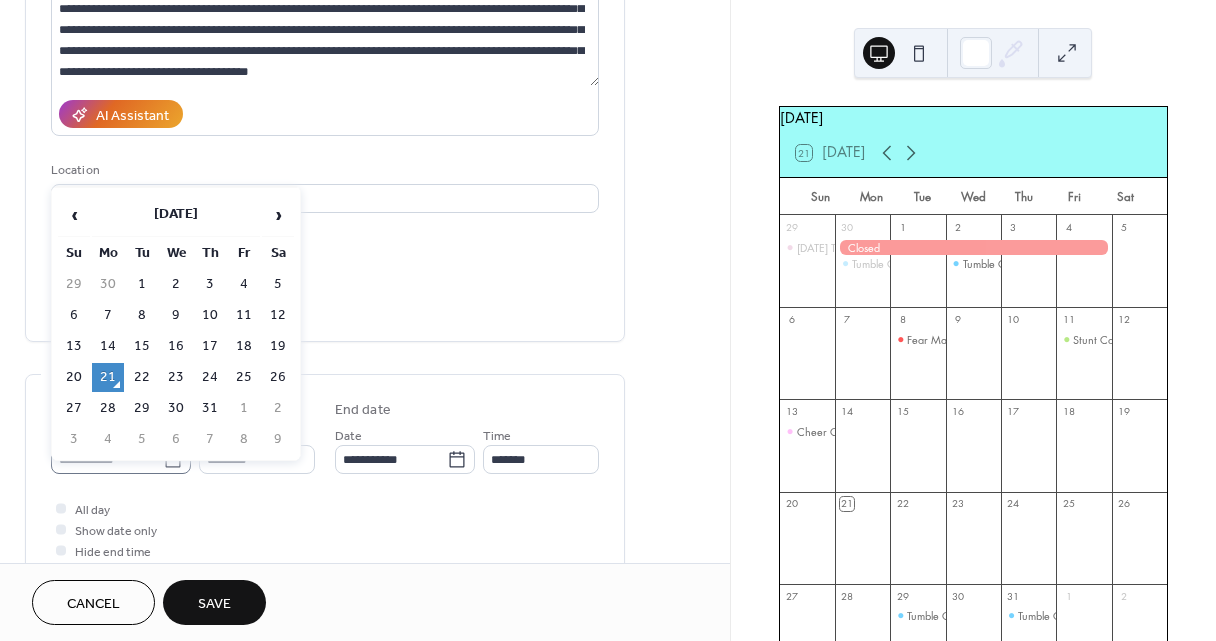 click 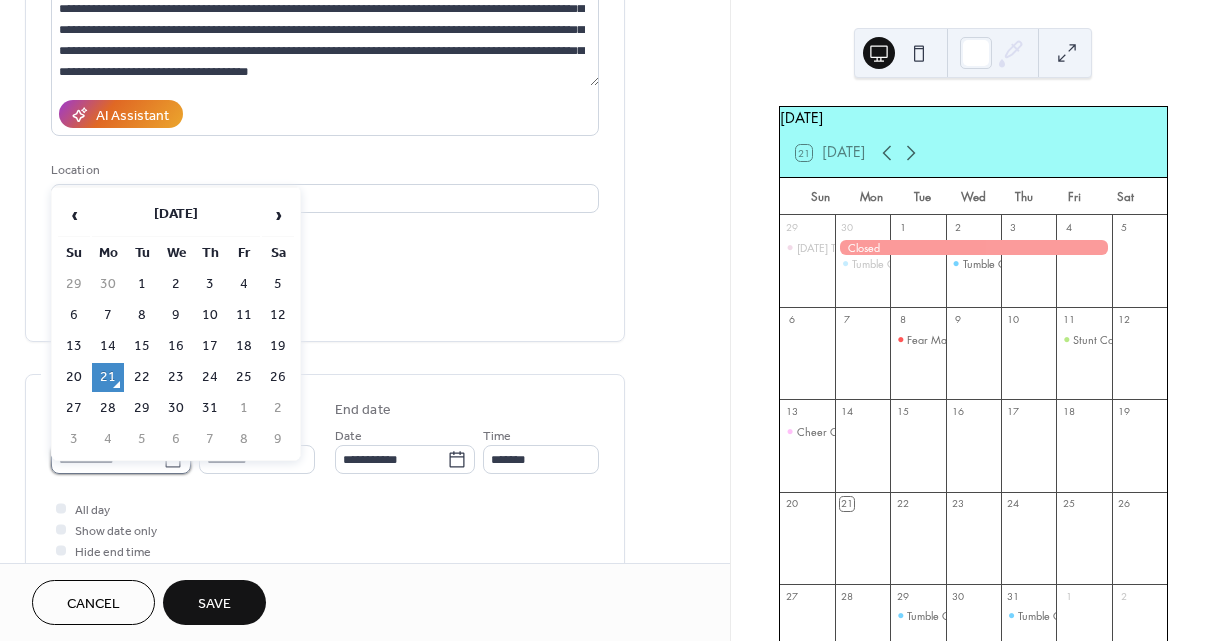 click on "**********" at bounding box center (107, 459) 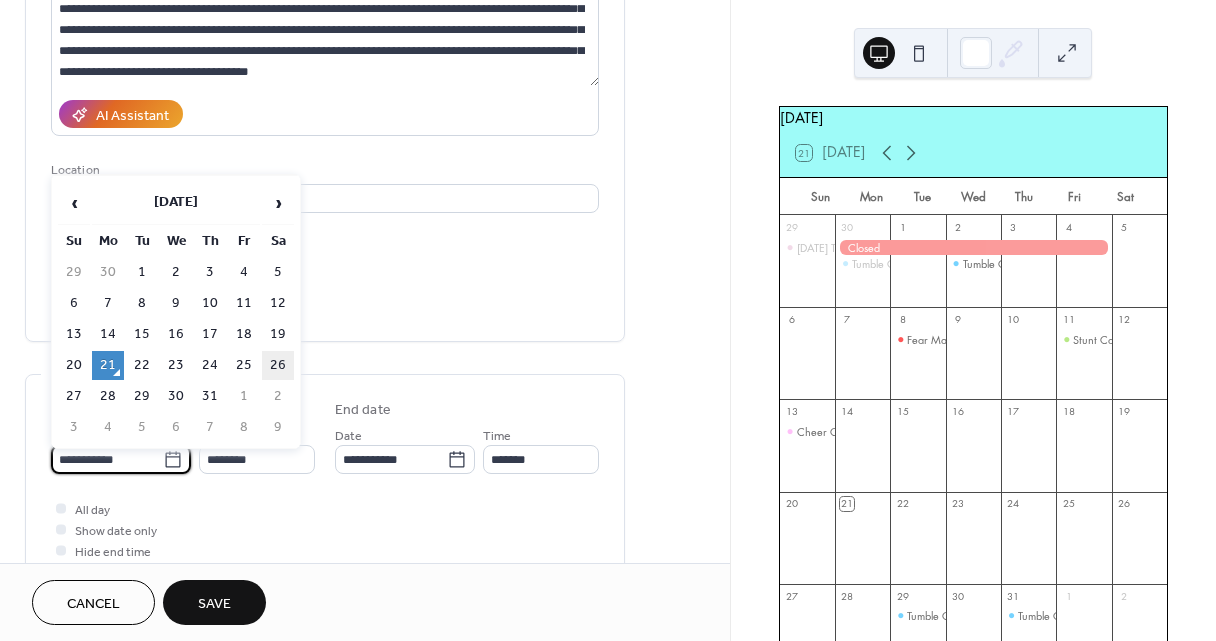 click on "26" at bounding box center [278, 365] 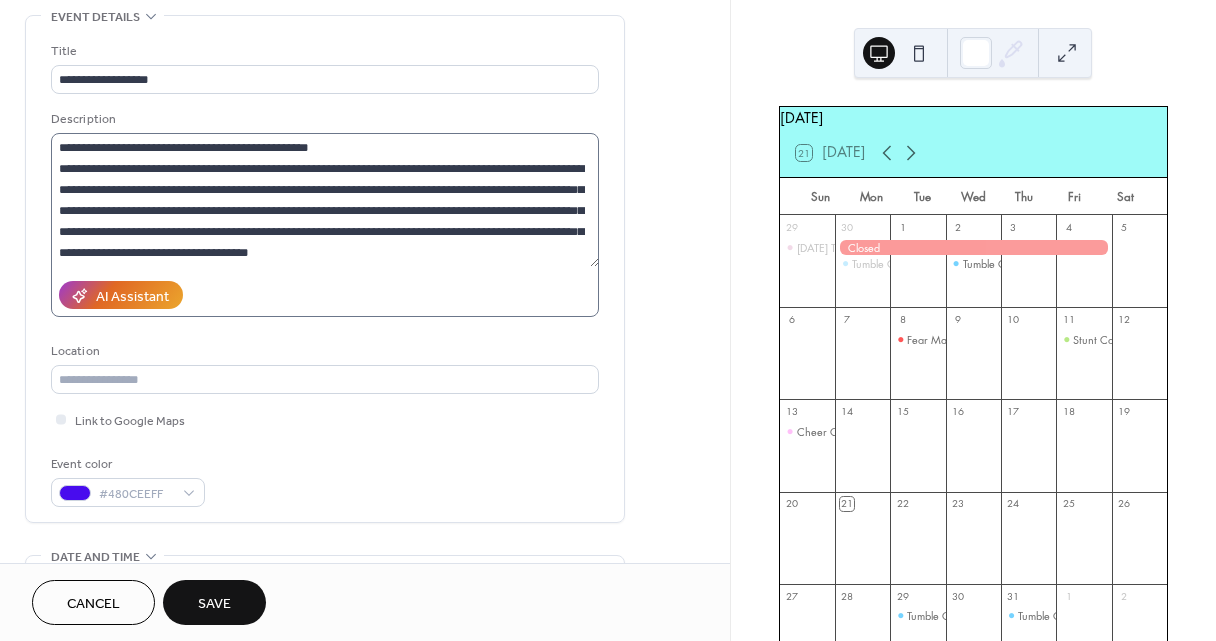 scroll, scrollTop: 91, scrollLeft: 0, axis: vertical 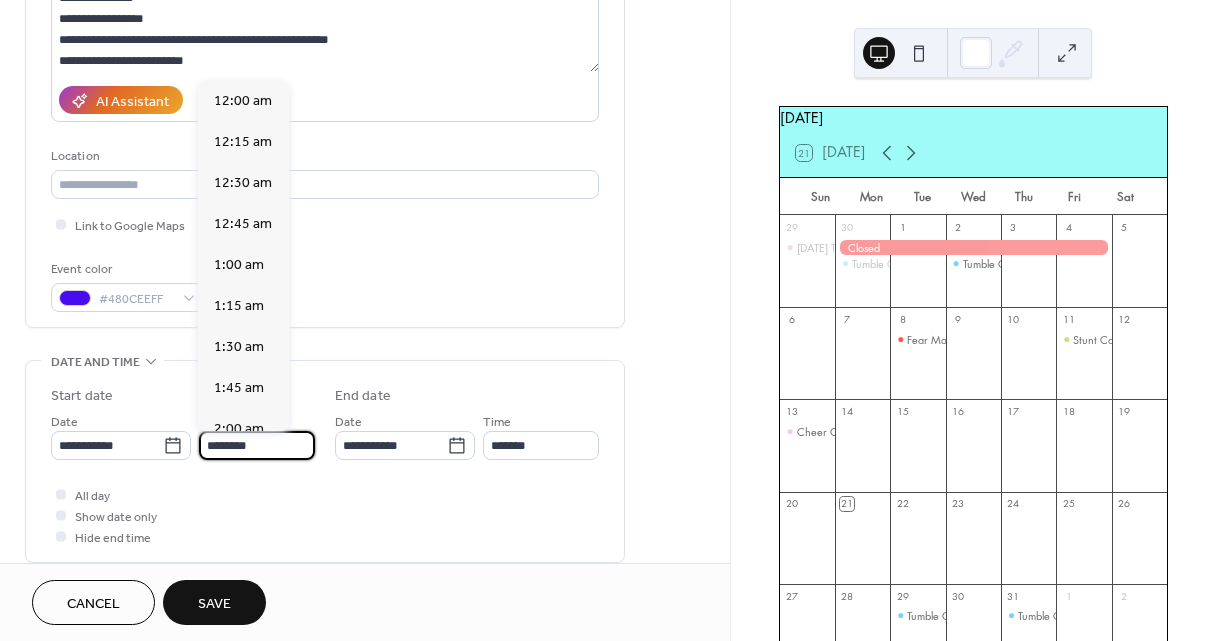 click on "********" at bounding box center [257, 445] 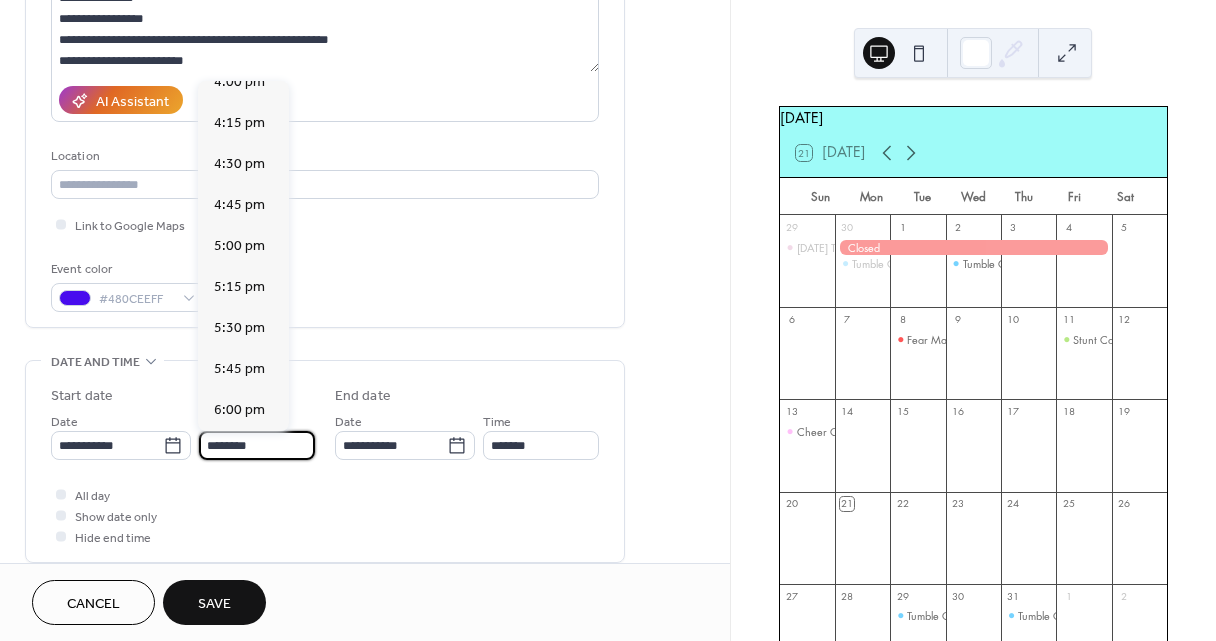 scroll, scrollTop: 2659, scrollLeft: 0, axis: vertical 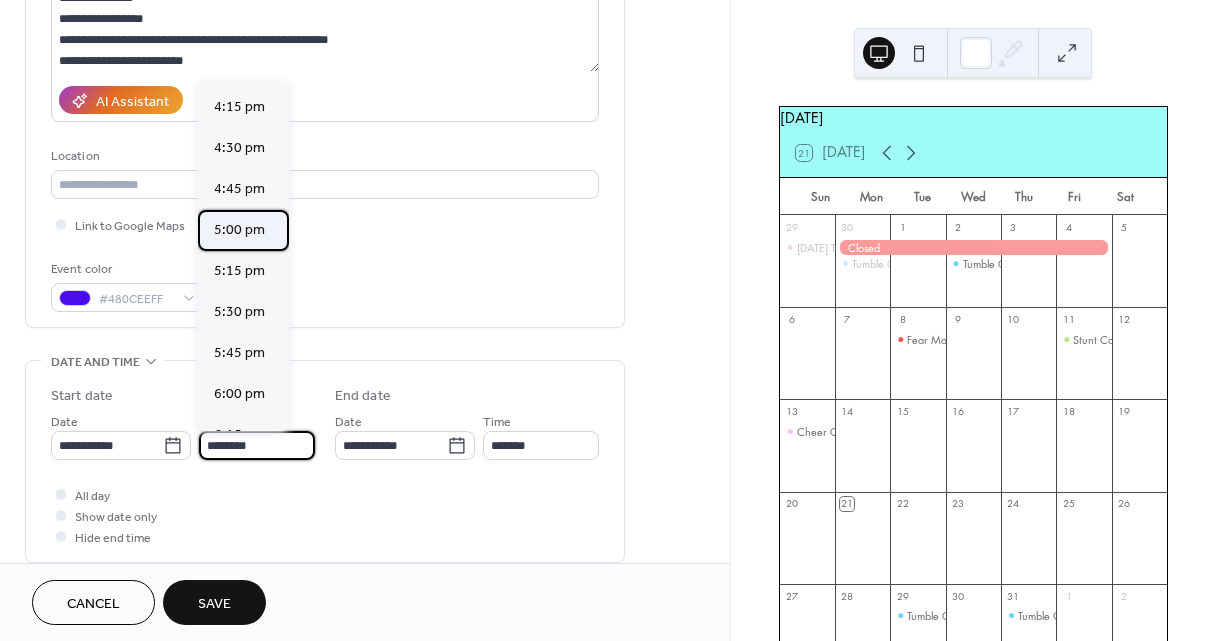 click on "5:00 pm" at bounding box center [239, 230] 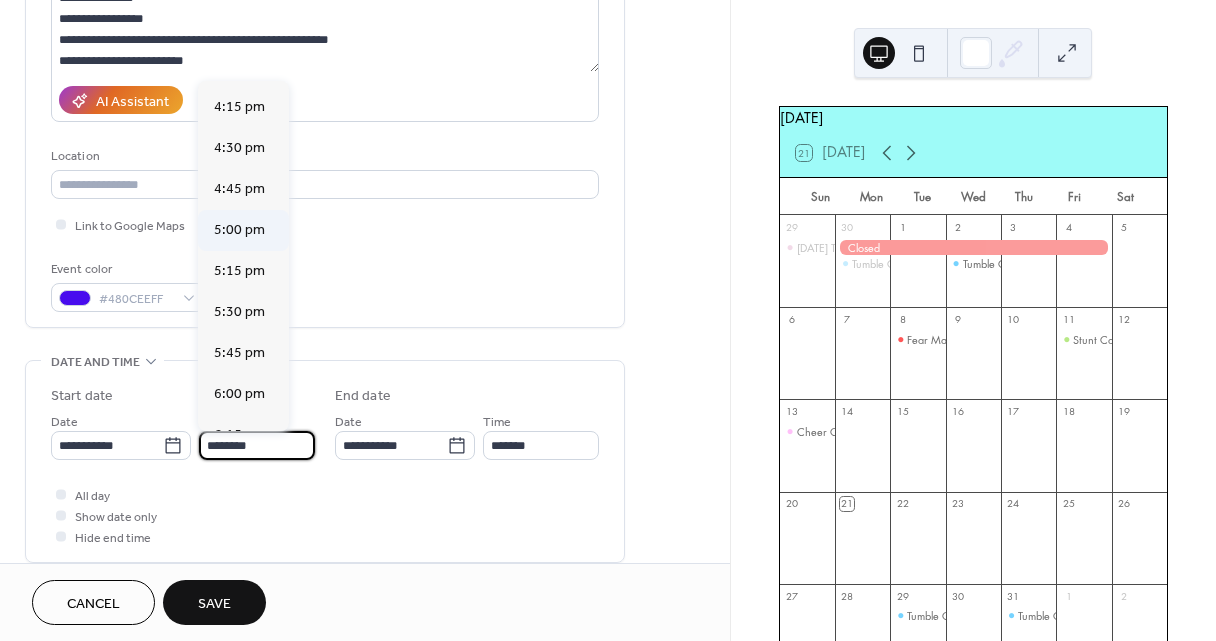 type on "*******" 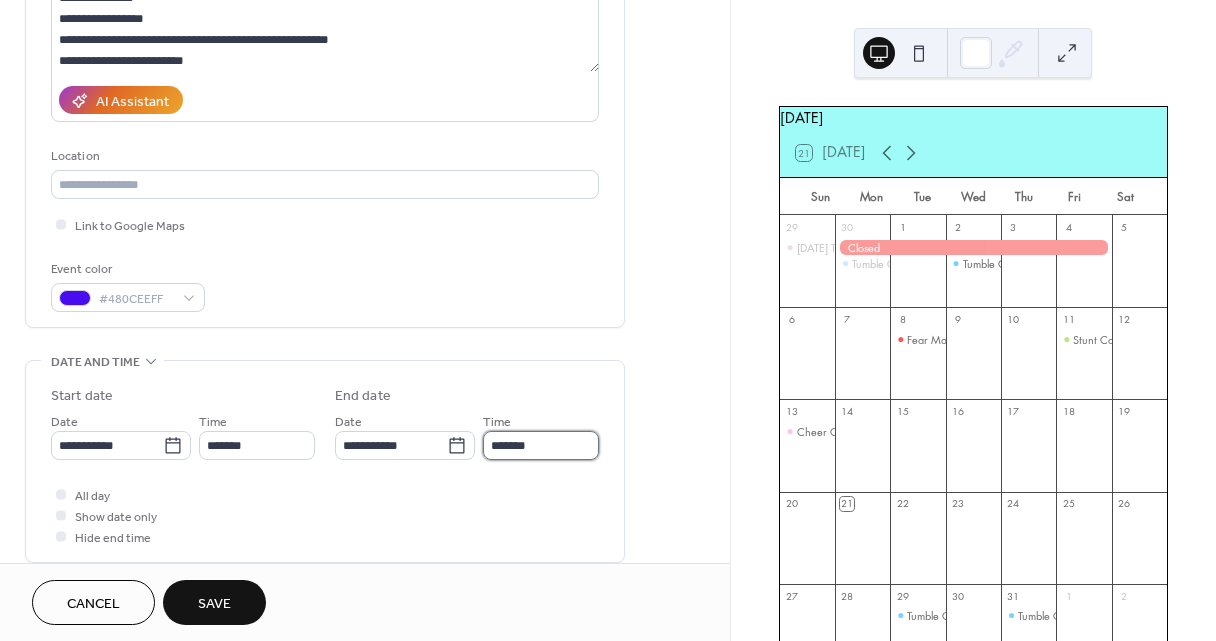 click on "*******" at bounding box center (541, 445) 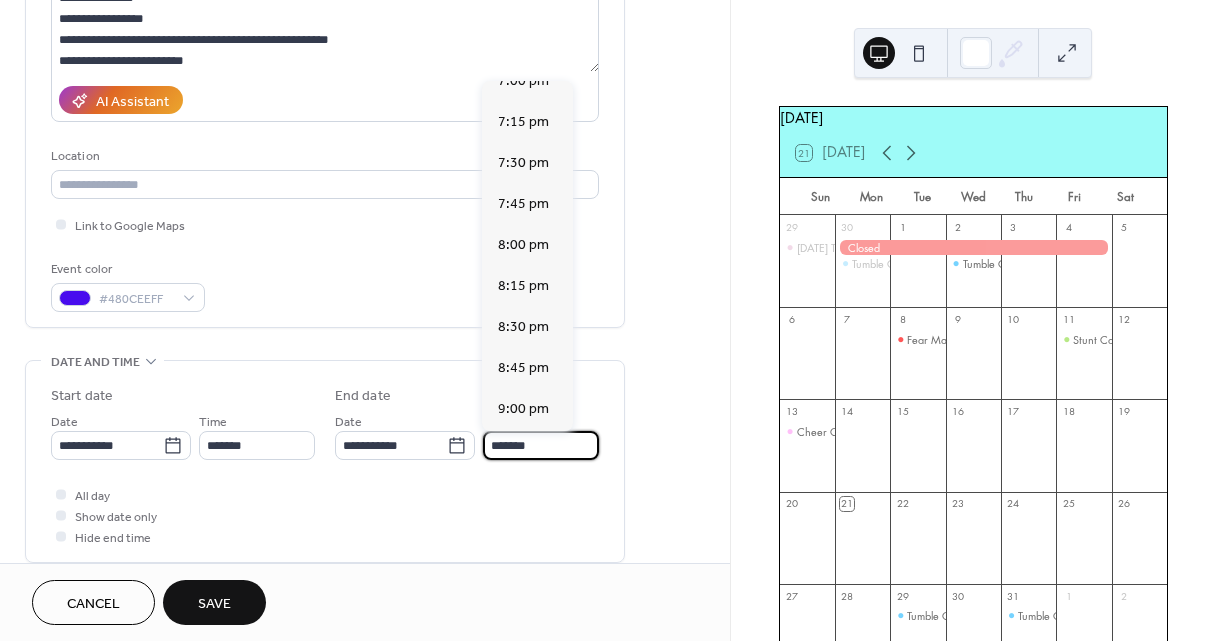 scroll, scrollTop: 306, scrollLeft: 0, axis: vertical 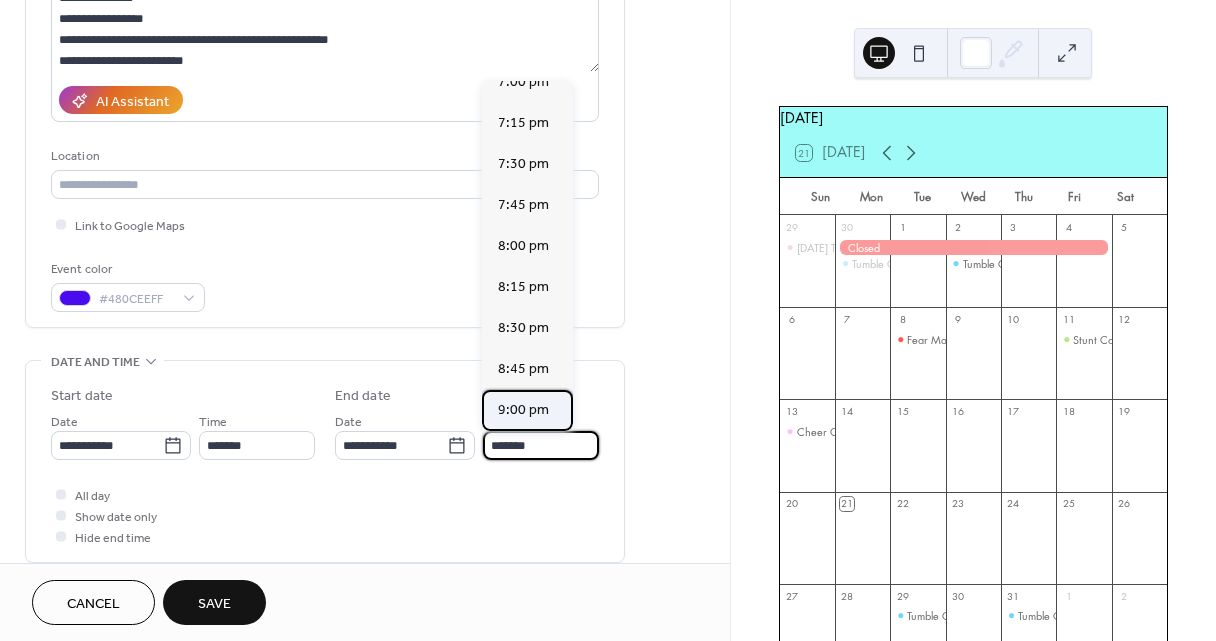 click on "9:00 pm" at bounding box center [527, 410] 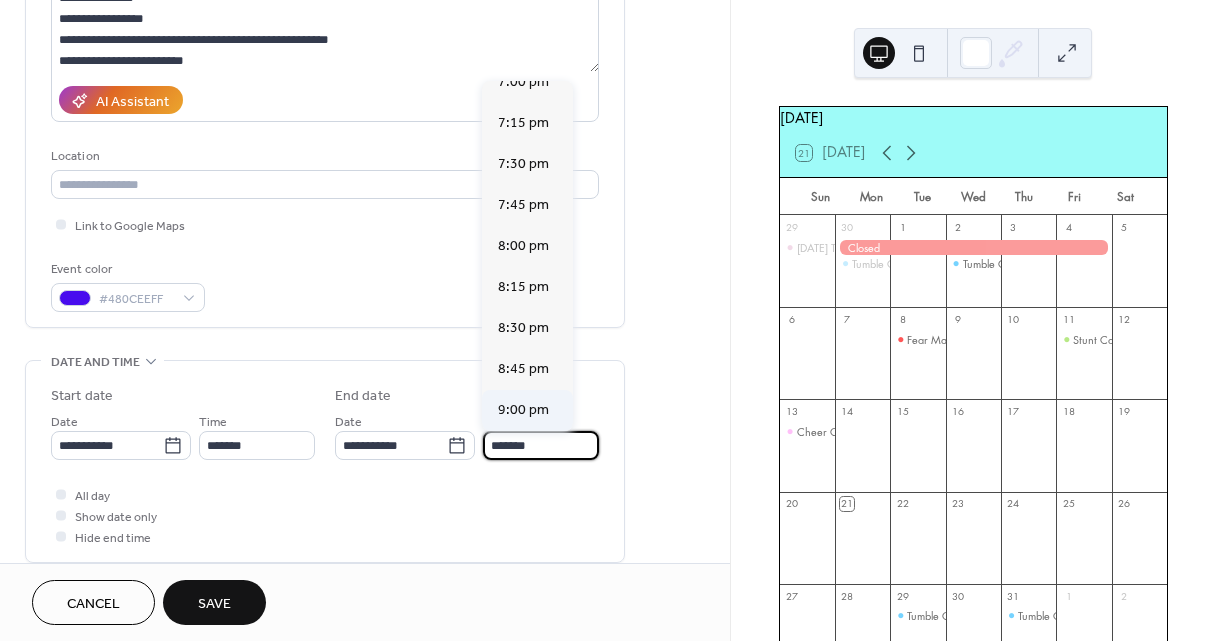type on "*******" 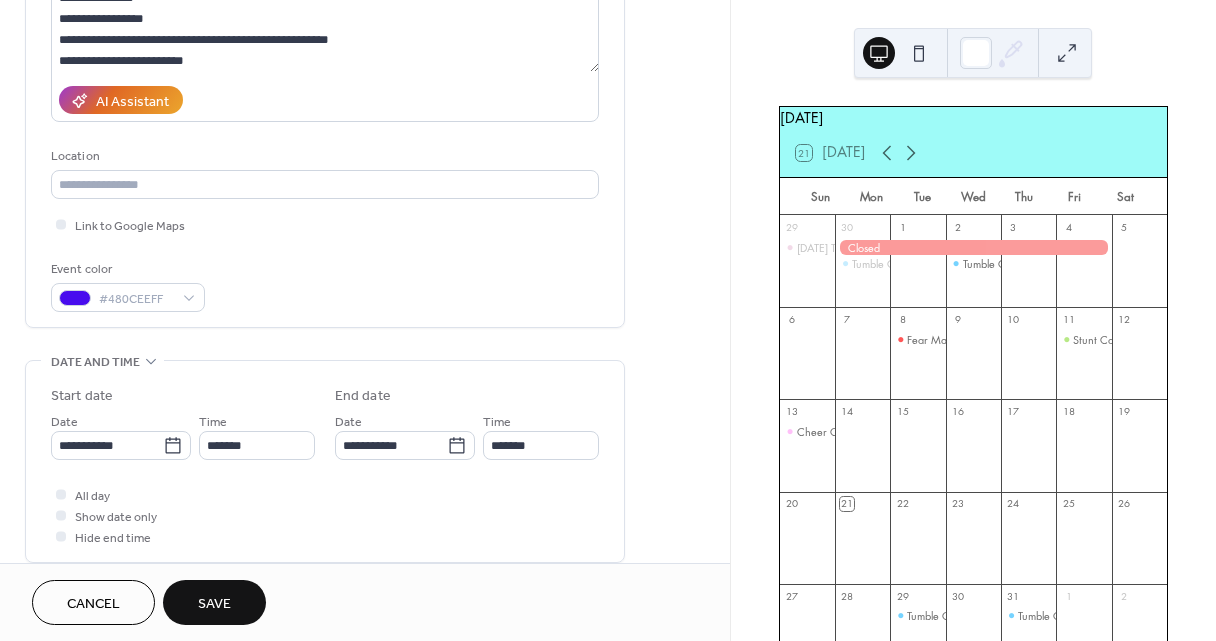 click on "All day Show date only Hide end time" at bounding box center (325, 515) 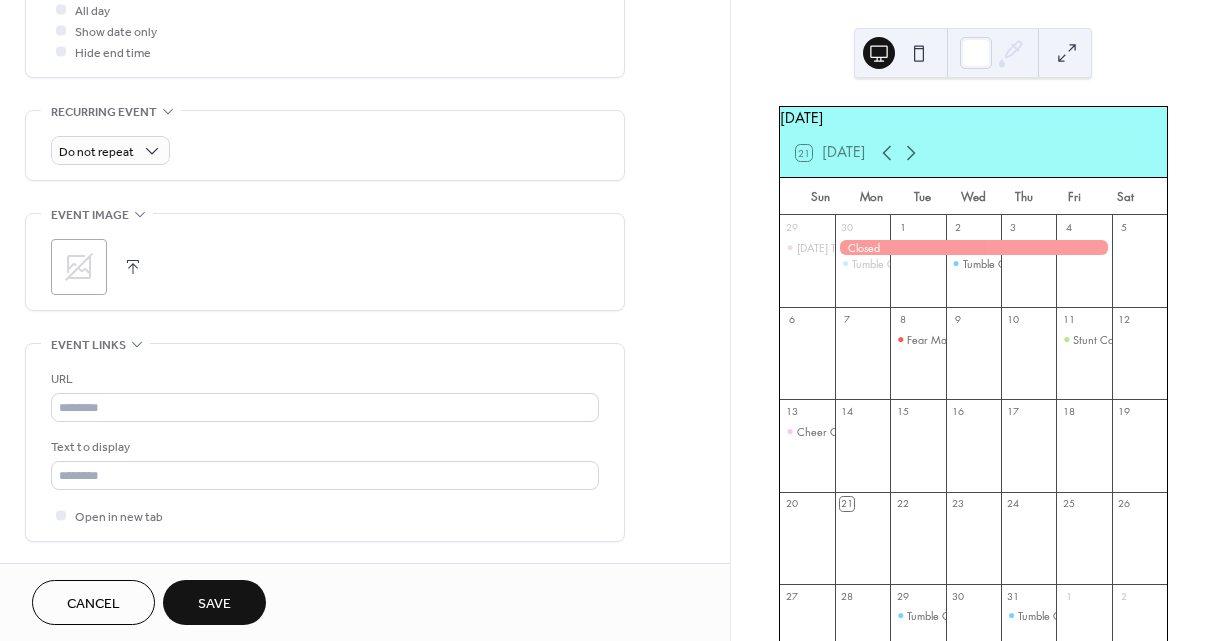scroll, scrollTop: 777, scrollLeft: 0, axis: vertical 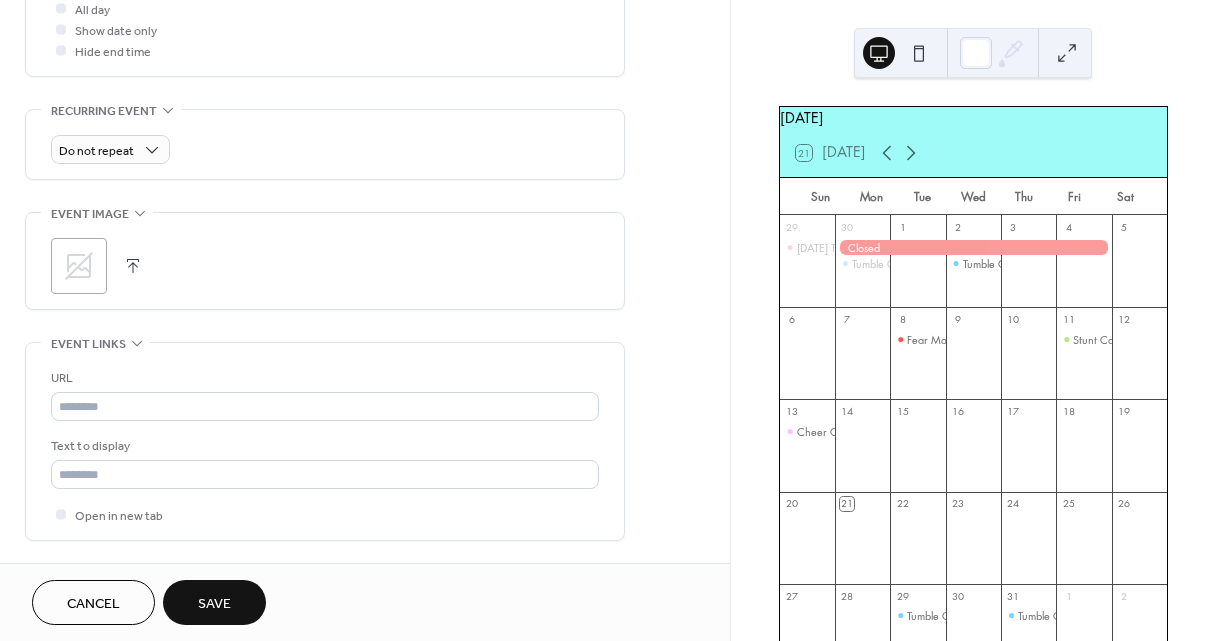click at bounding box center (133, 266) 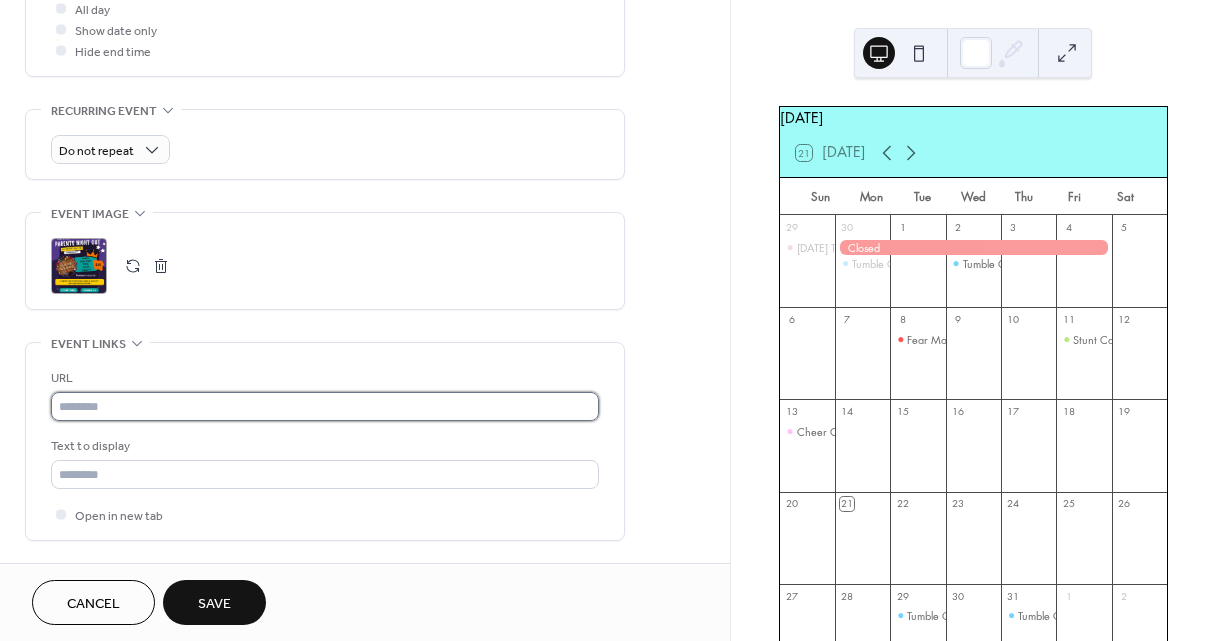 click at bounding box center [325, 406] 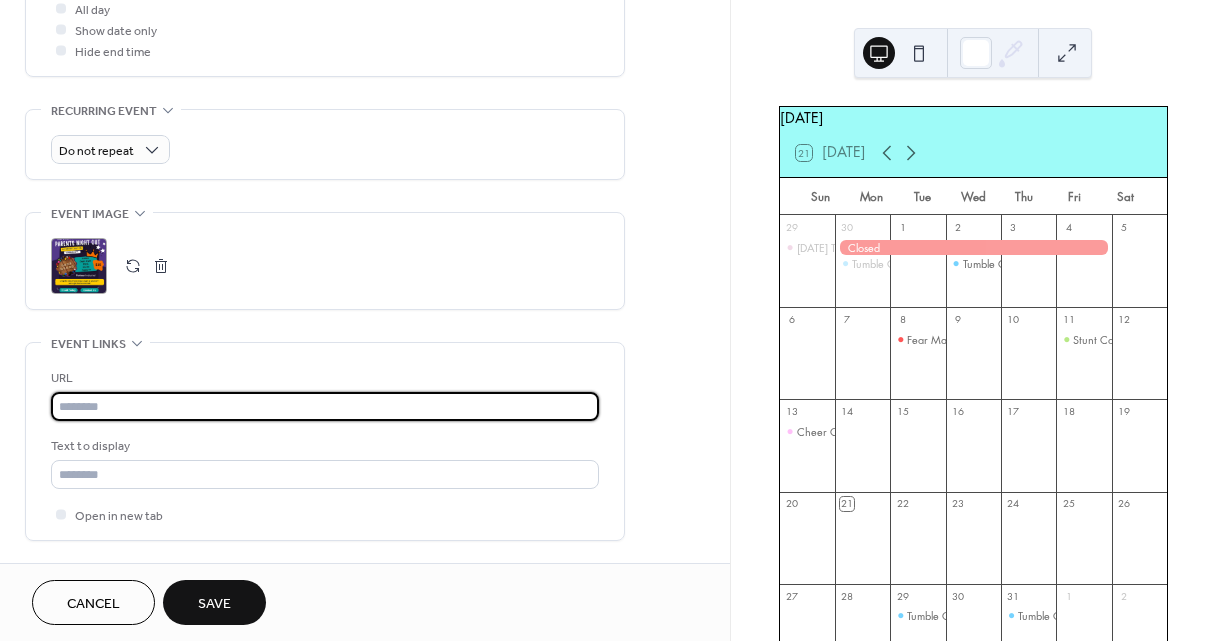 paste on "**********" 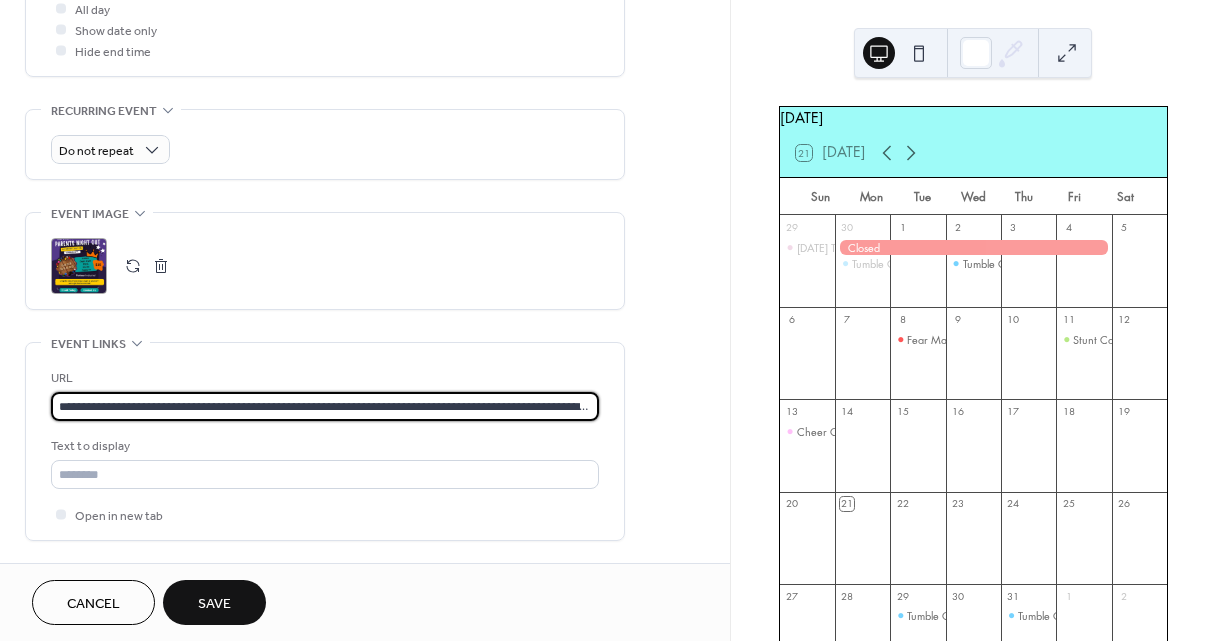 scroll, scrollTop: 0, scrollLeft: 803, axis: horizontal 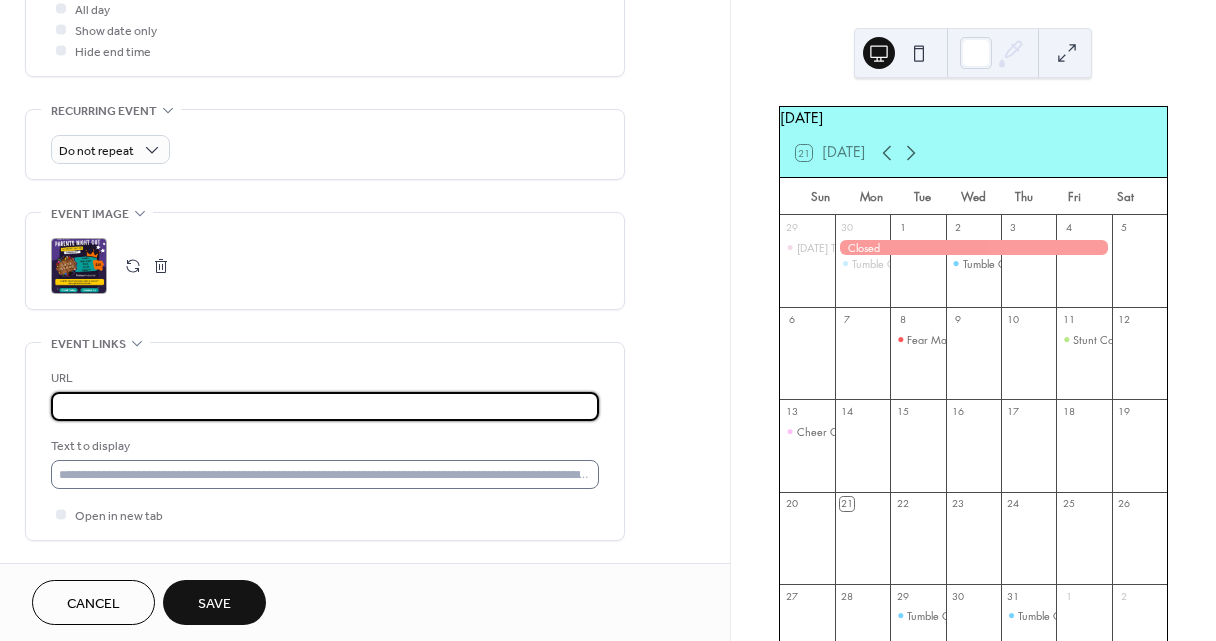 type on "**********" 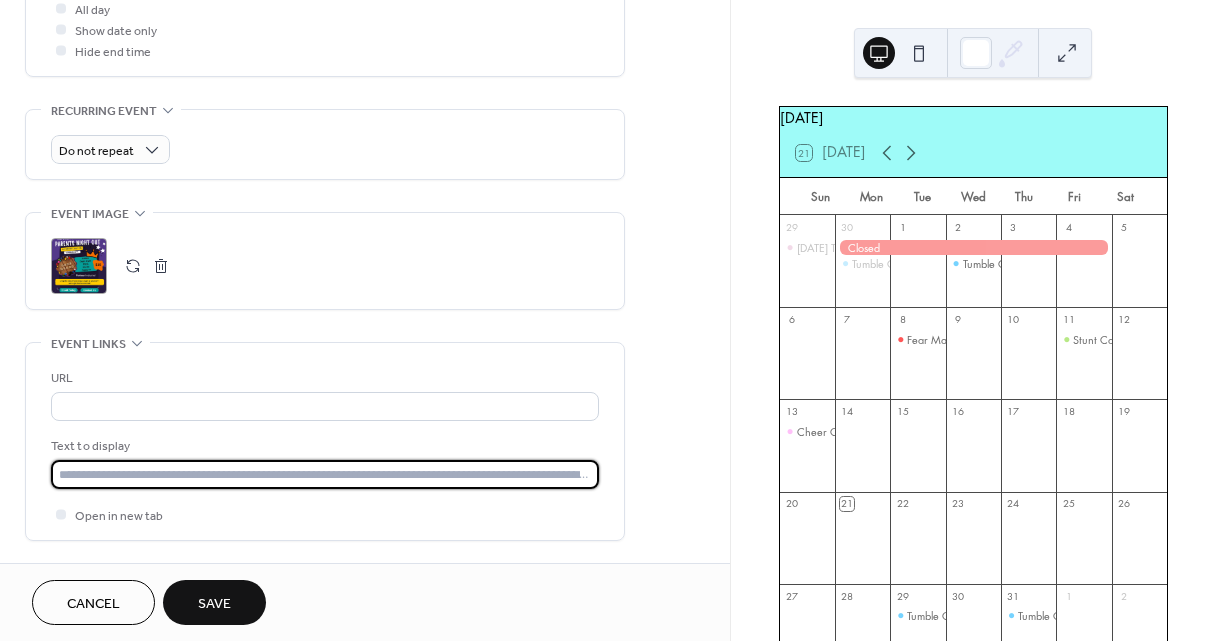 scroll, scrollTop: 0, scrollLeft: 0, axis: both 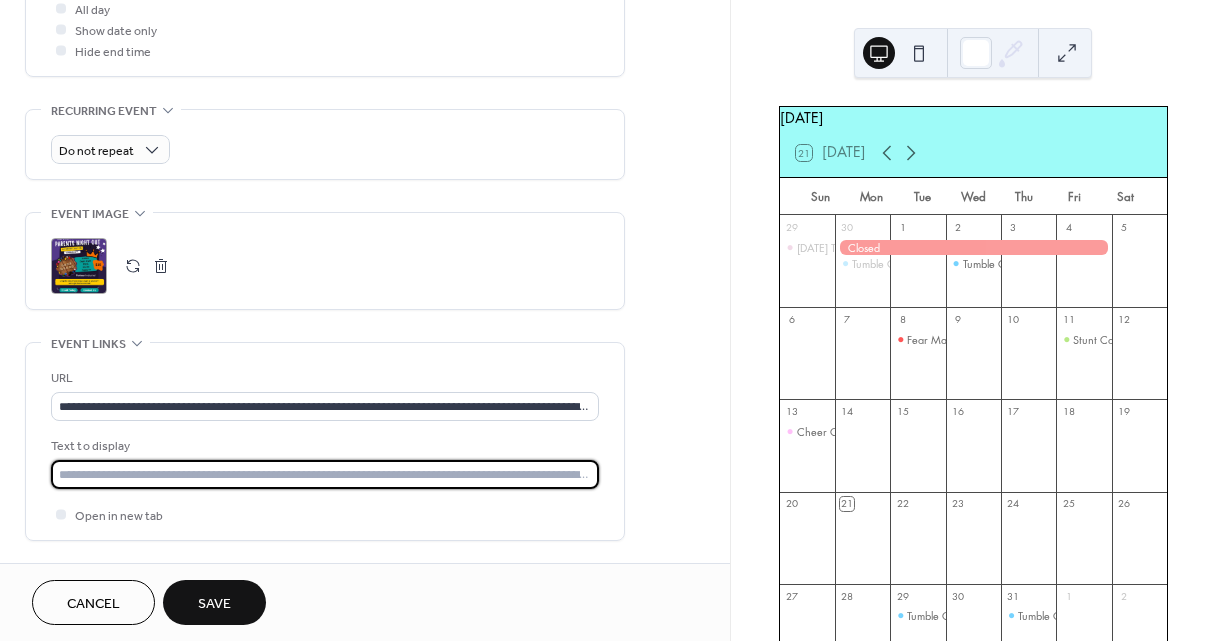 click at bounding box center (325, 474) 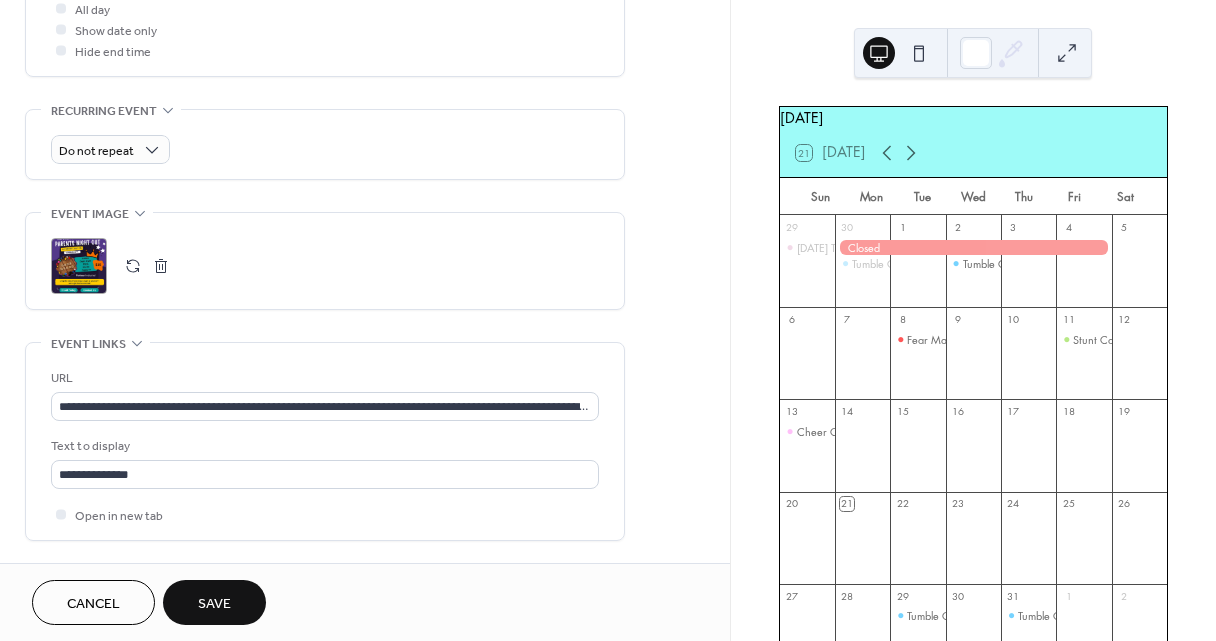 click on "Save" at bounding box center [214, 604] 